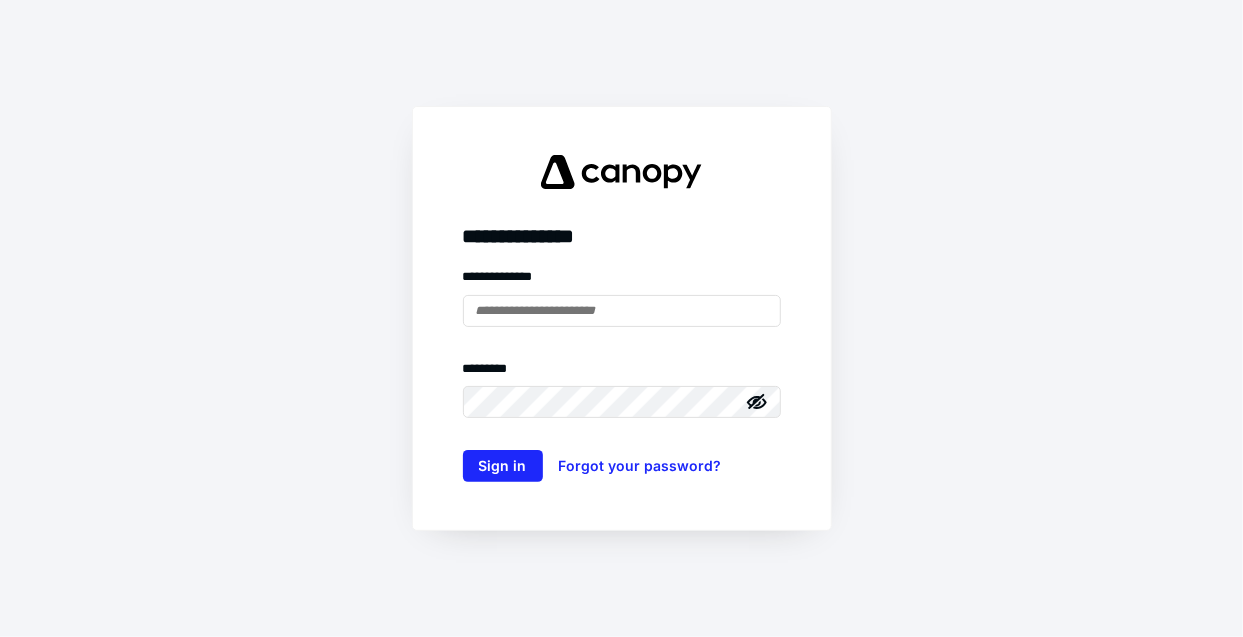 scroll, scrollTop: 0, scrollLeft: 0, axis: both 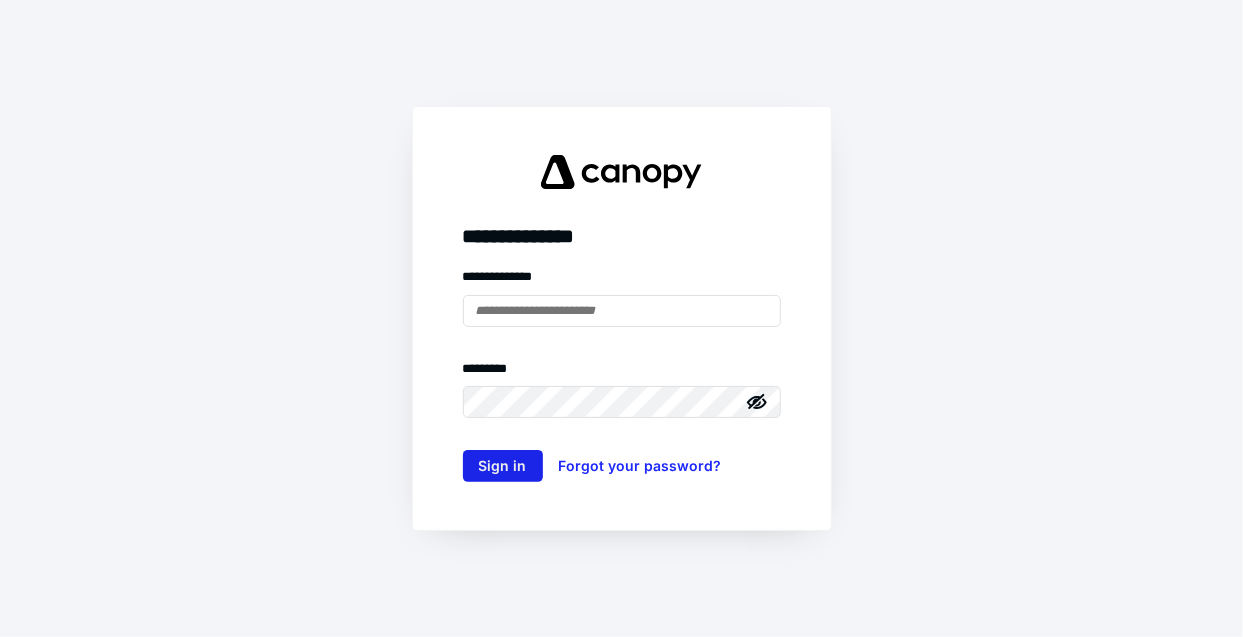type on "**********" 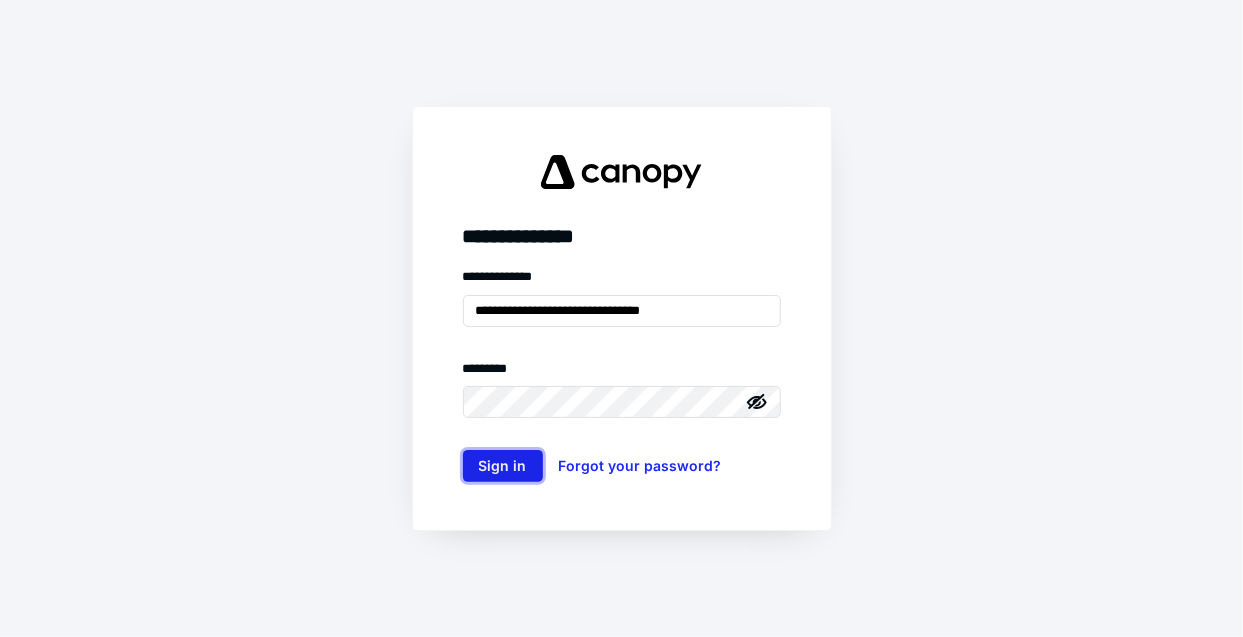 click on "Sign in" at bounding box center [503, 466] 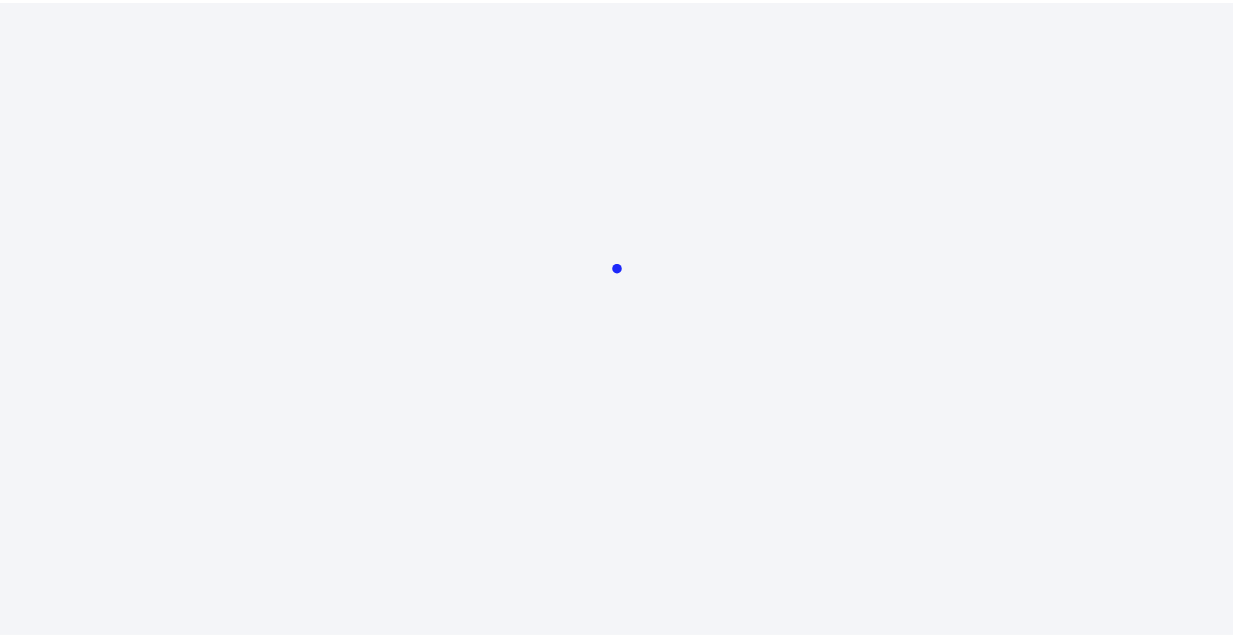 scroll, scrollTop: 0, scrollLeft: 0, axis: both 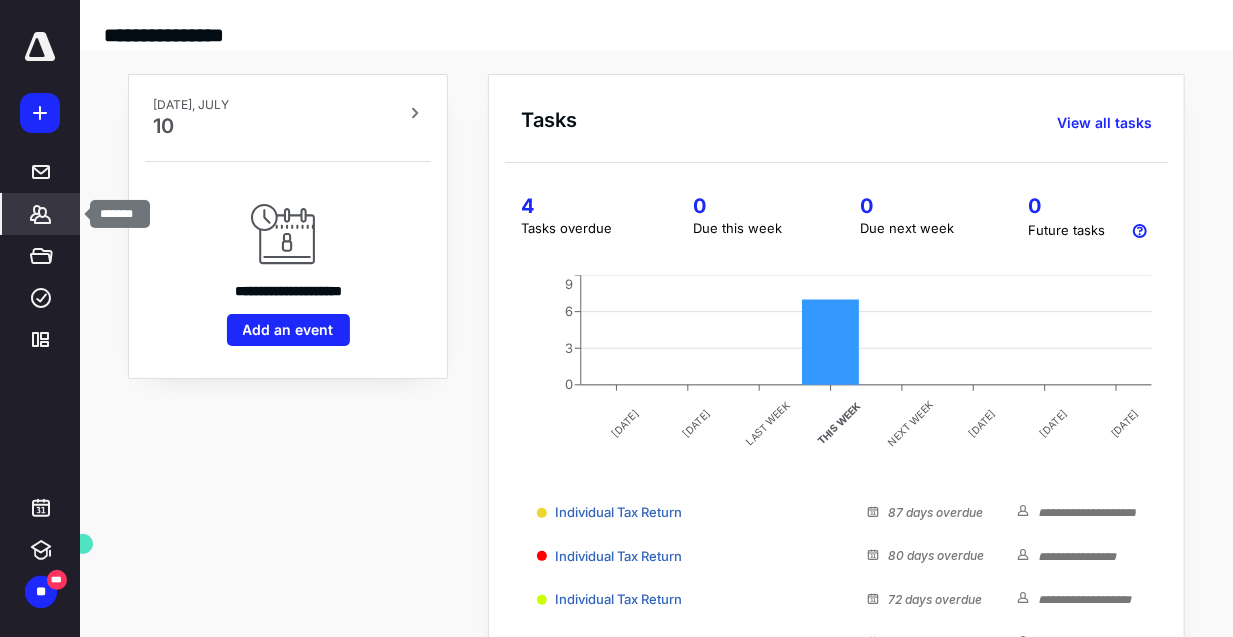 click 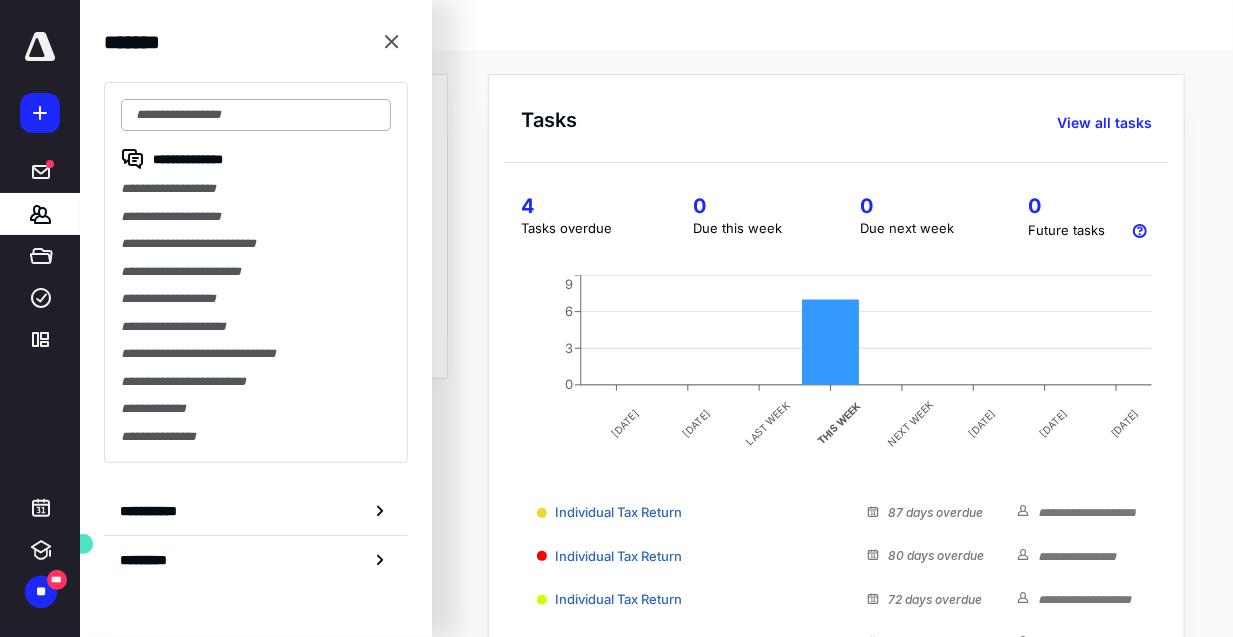click at bounding box center (256, 115) 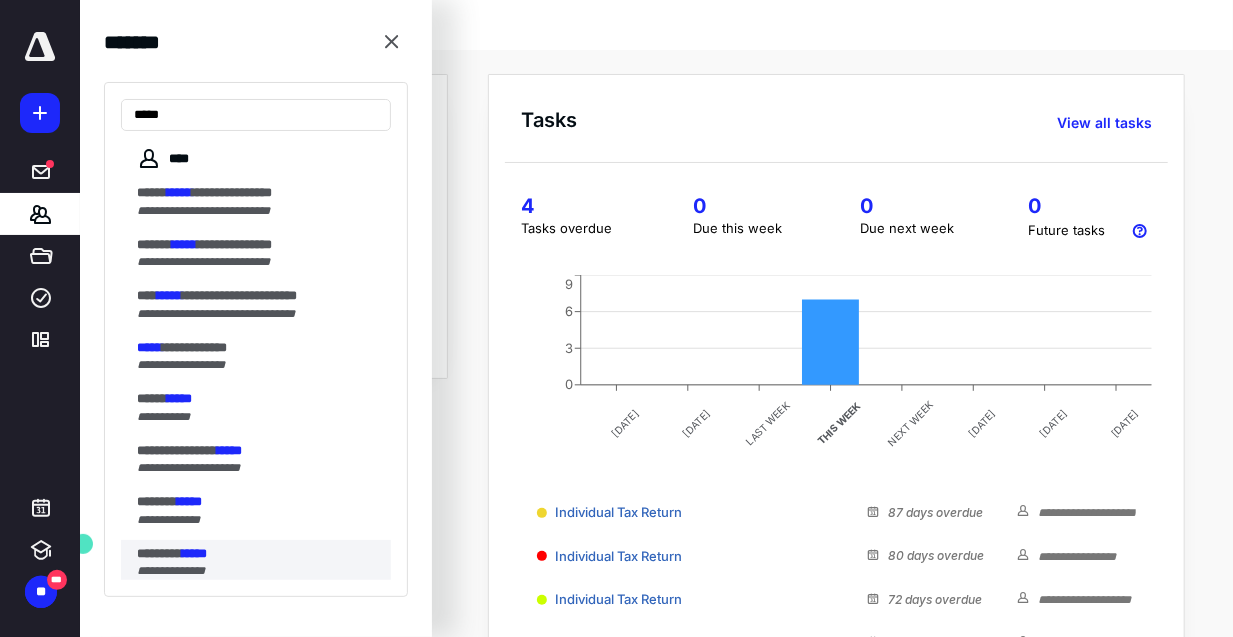 type on "*****" 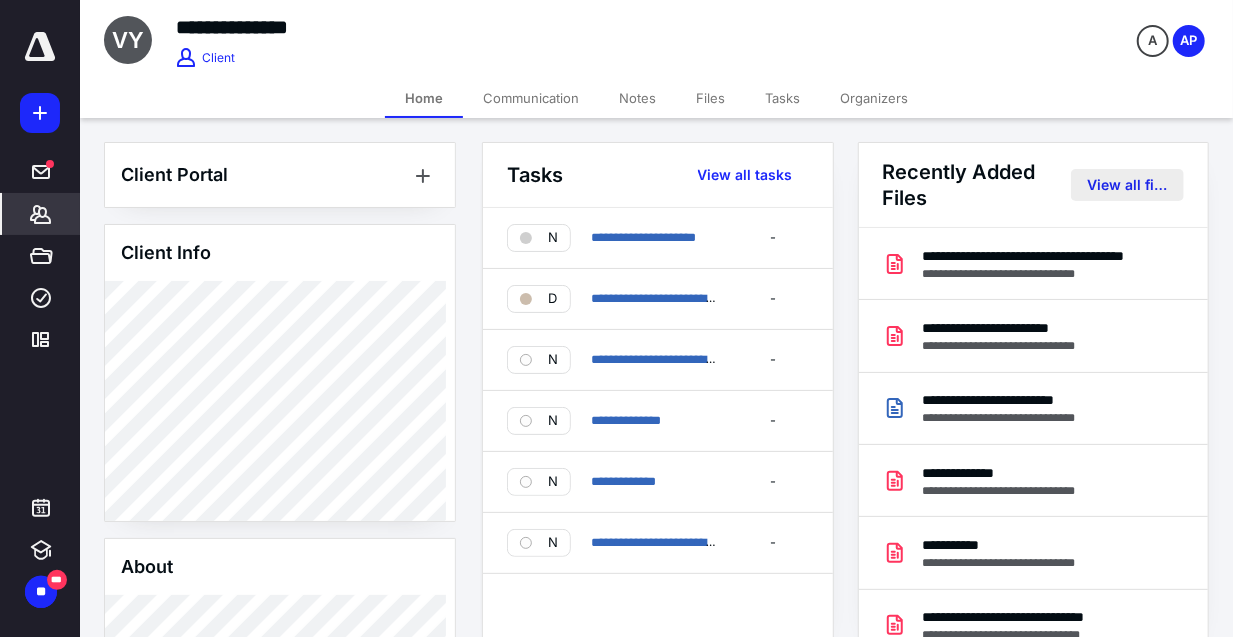 click on "View all files" at bounding box center (1127, 185) 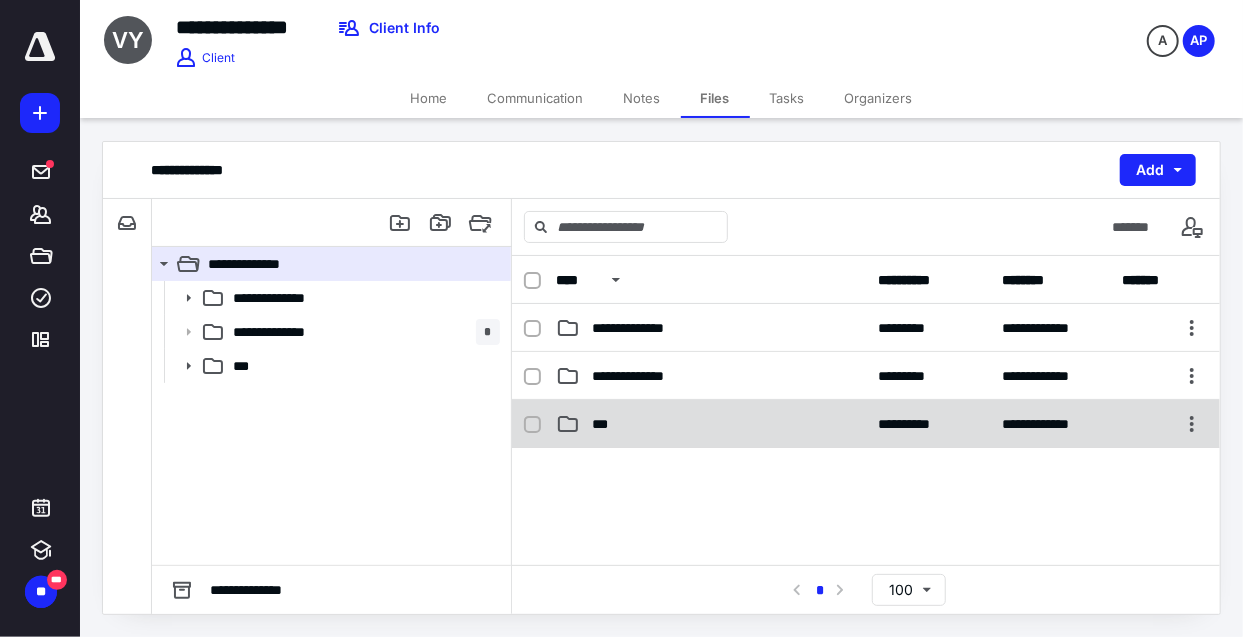 click on "***" at bounding box center (711, 424) 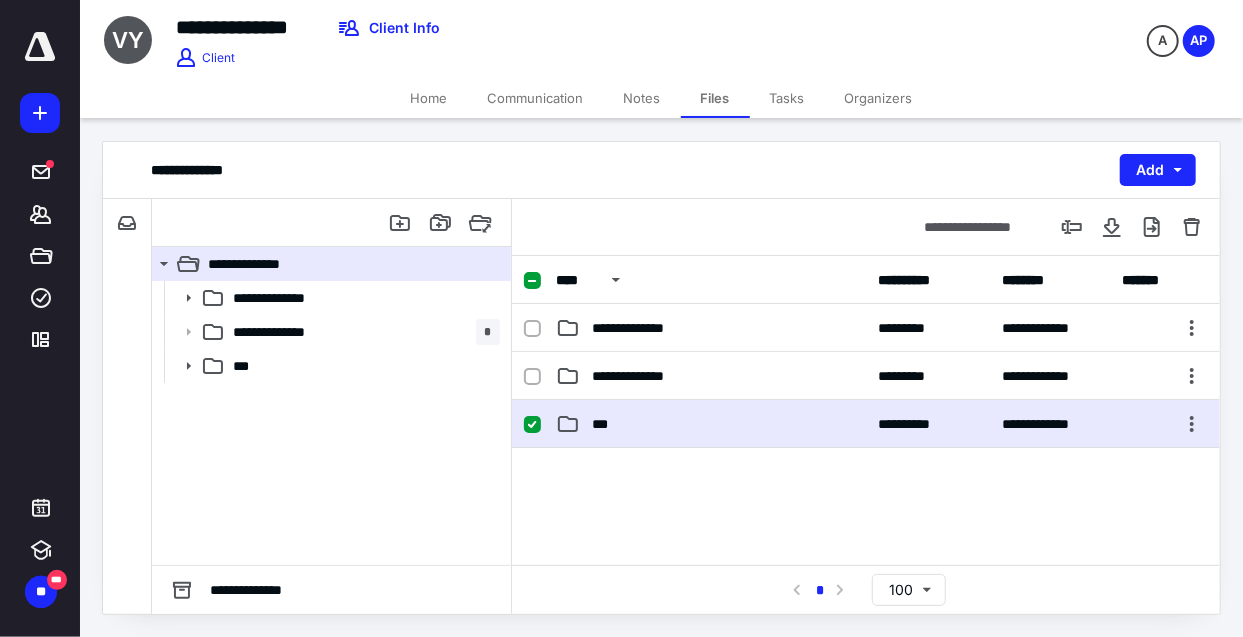 click on "***" at bounding box center [711, 424] 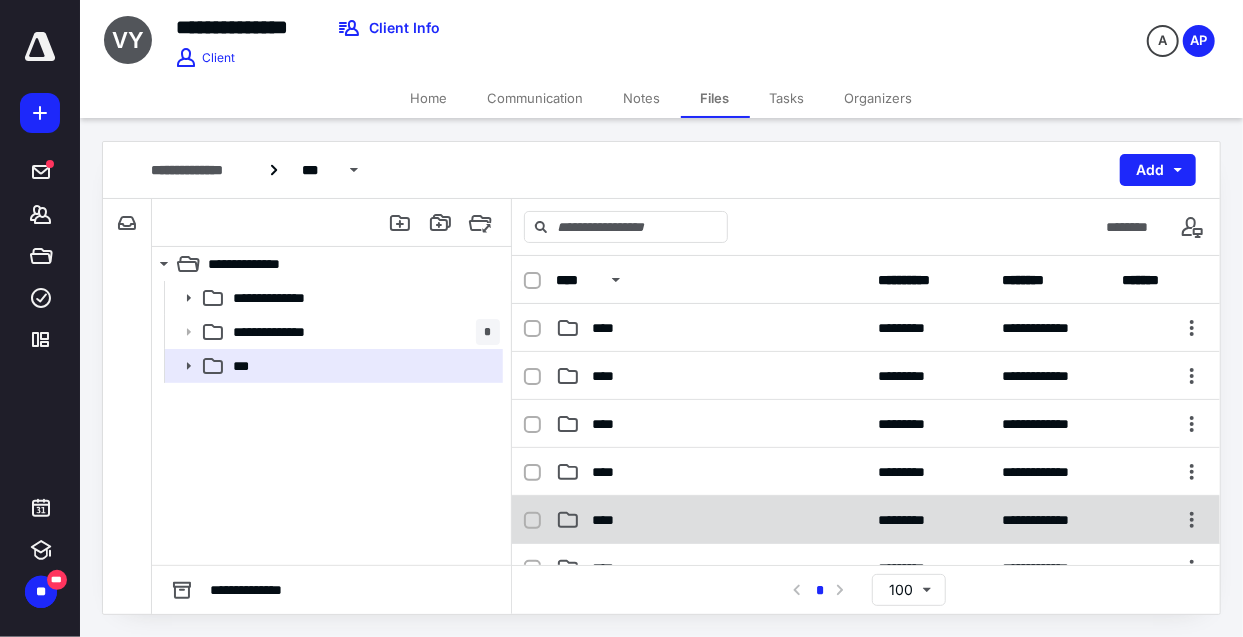 scroll, scrollTop: 333, scrollLeft: 0, axis: vertical 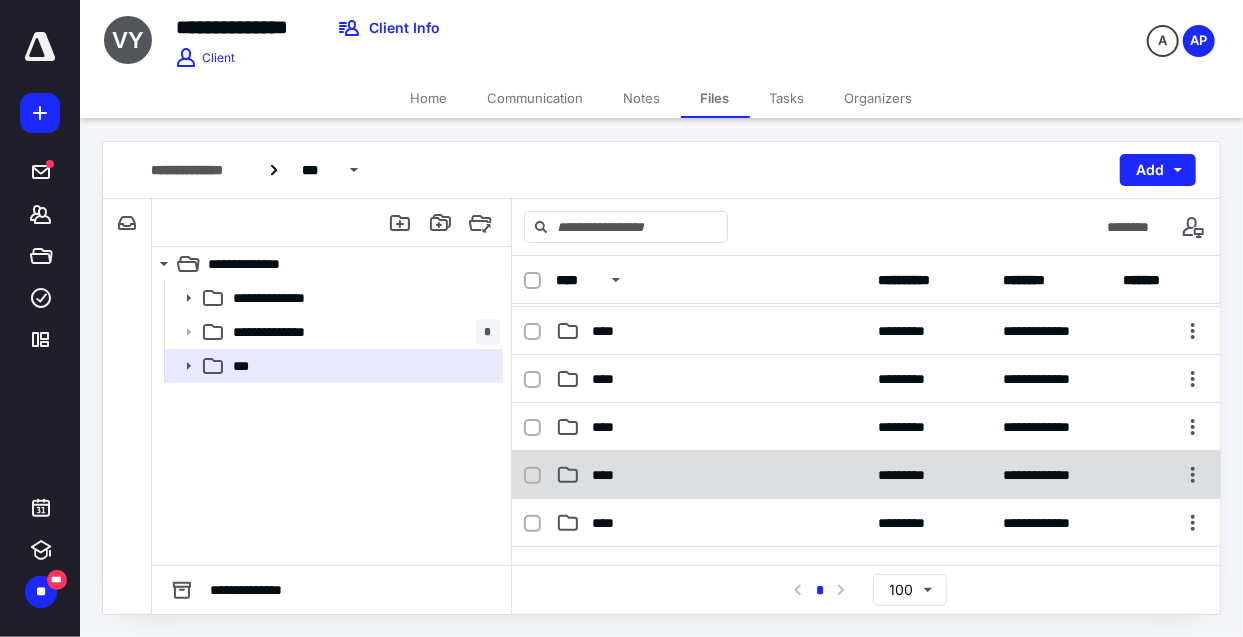 click on "****" at bounding box center (711, 475) 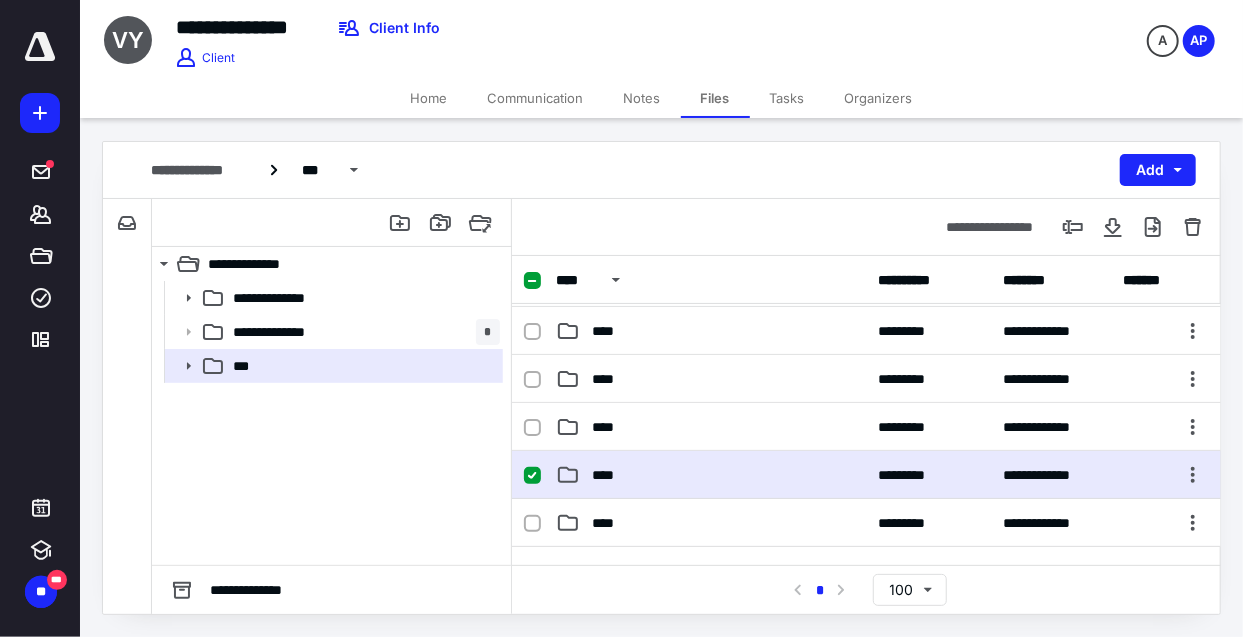 click on "****" at bounding box center [711, 475] 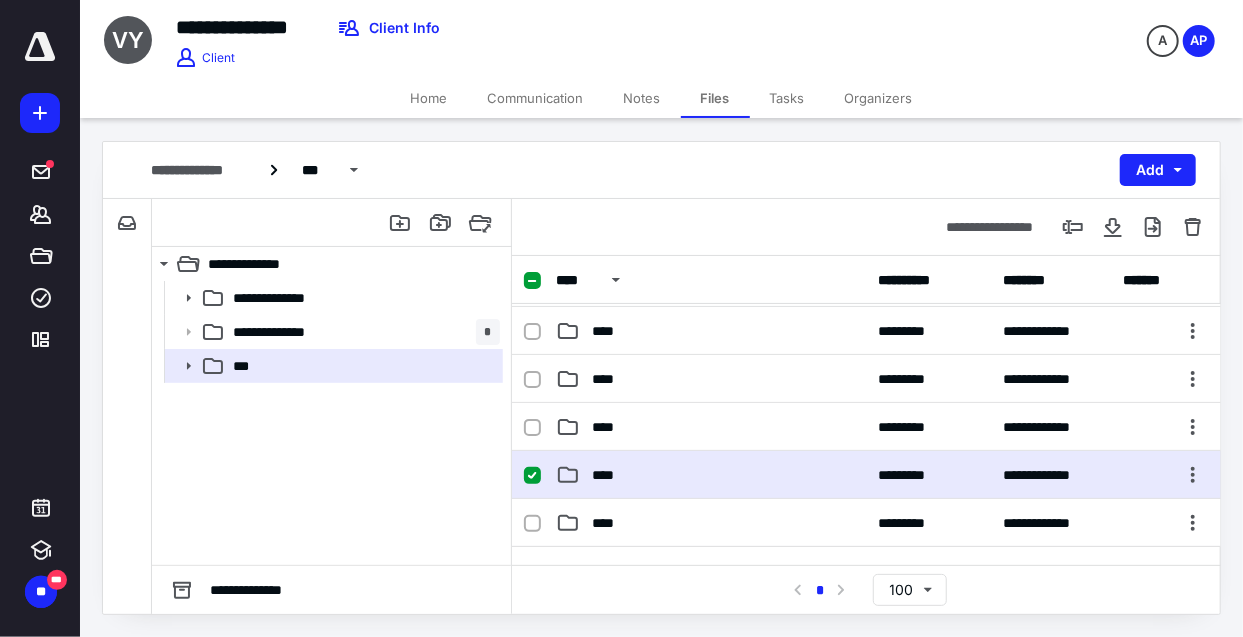 scroll, scrollTop: 0, scrollLeft: 0, axis: both 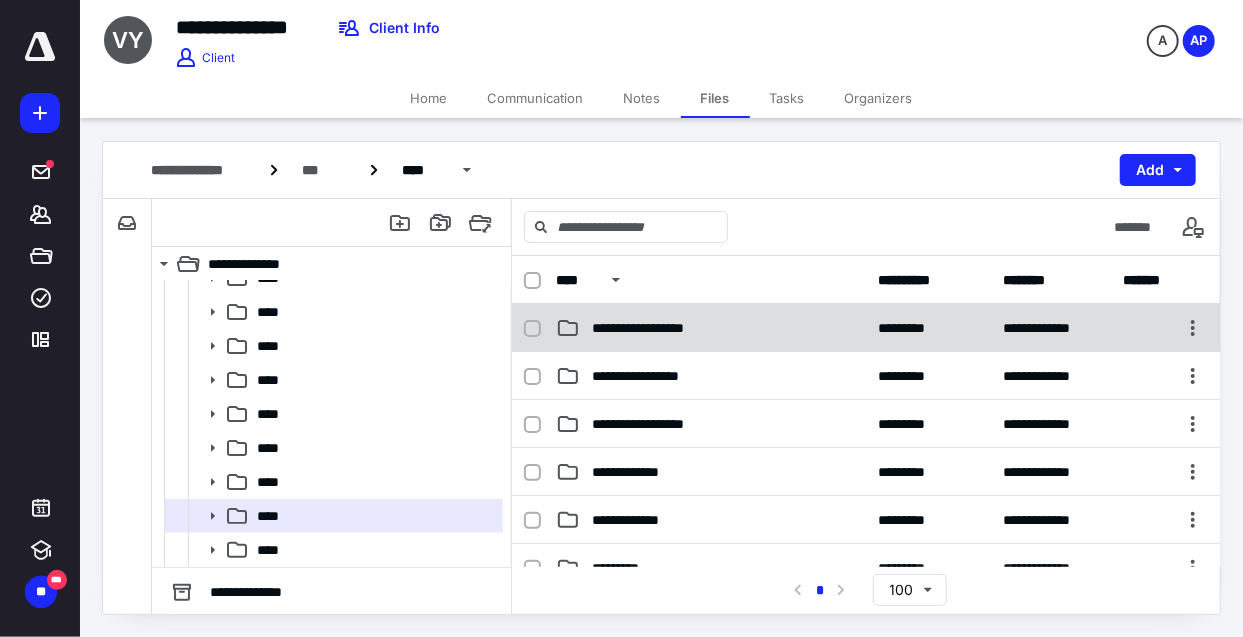 click on "**********" at bounding box center [711, 328] 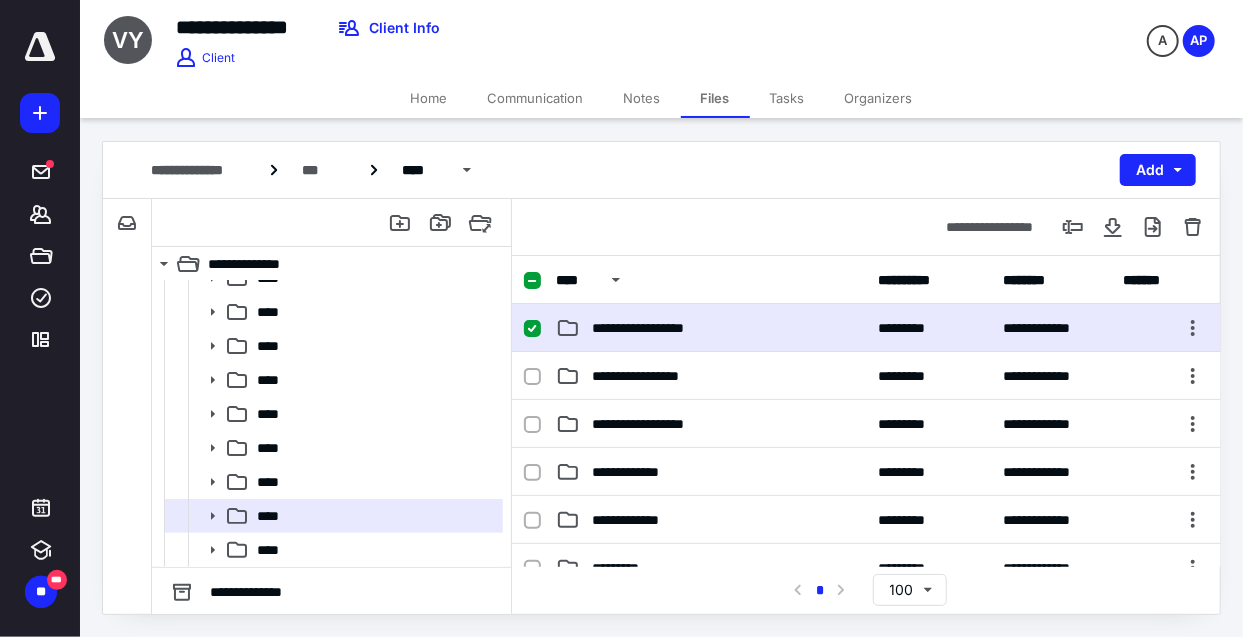 click on "**********" at bounding box center [711, 328] 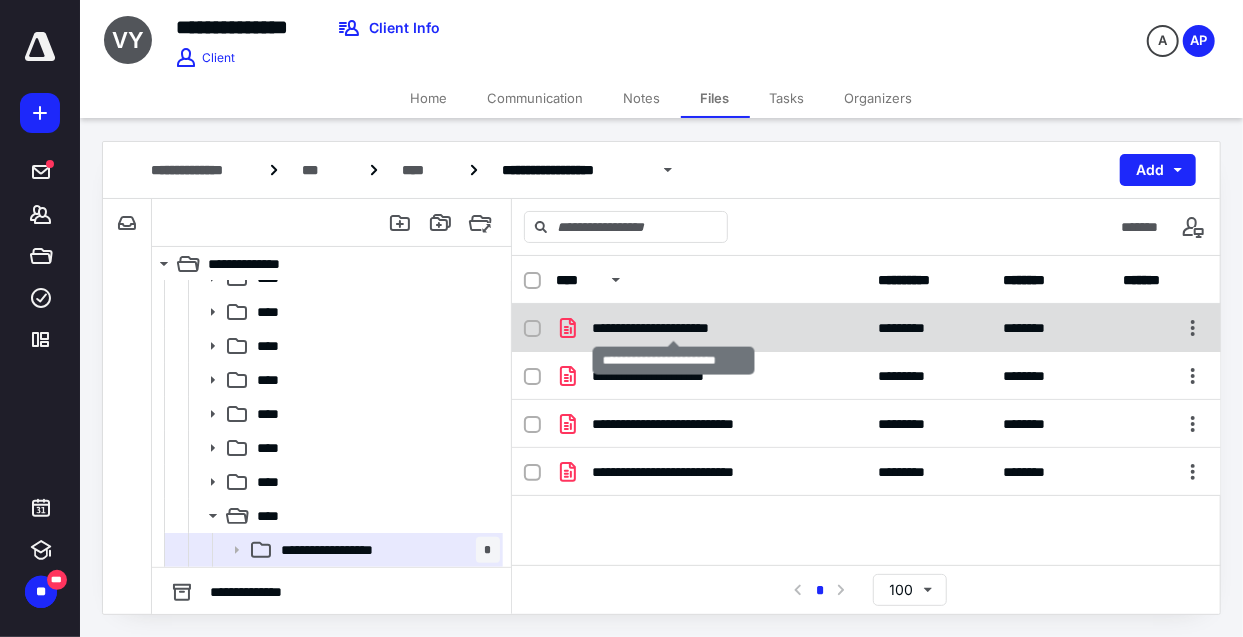 click on "**********" at bounding box center [674, 328] 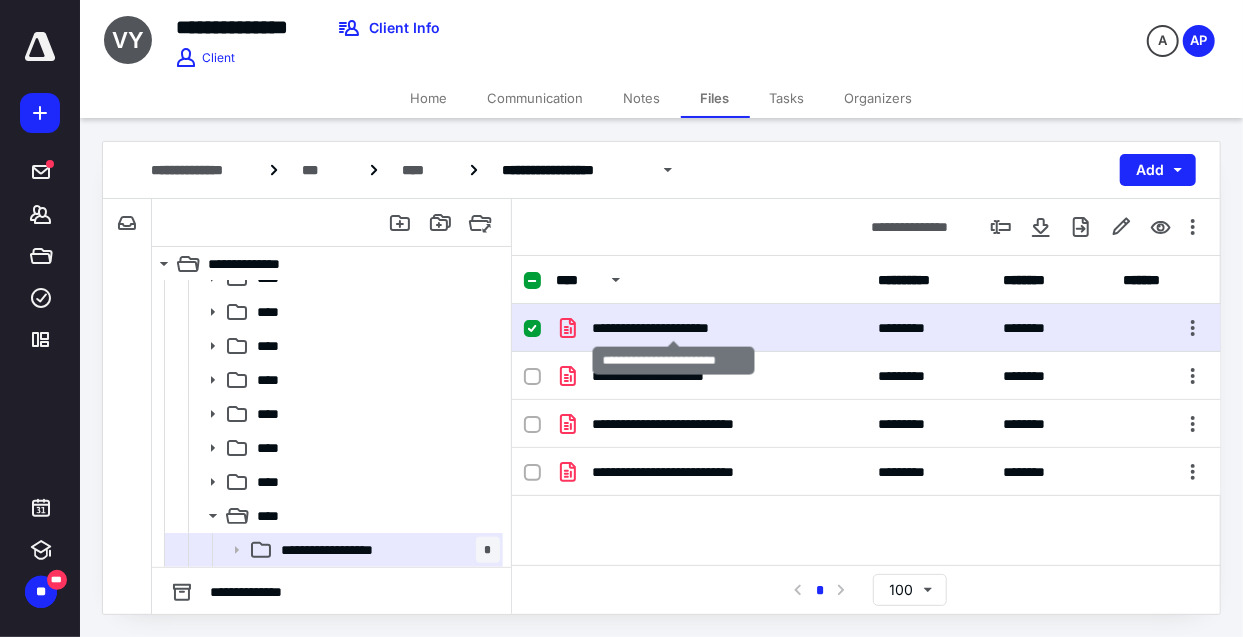 click on "**********" at bounding box center (674, 328) 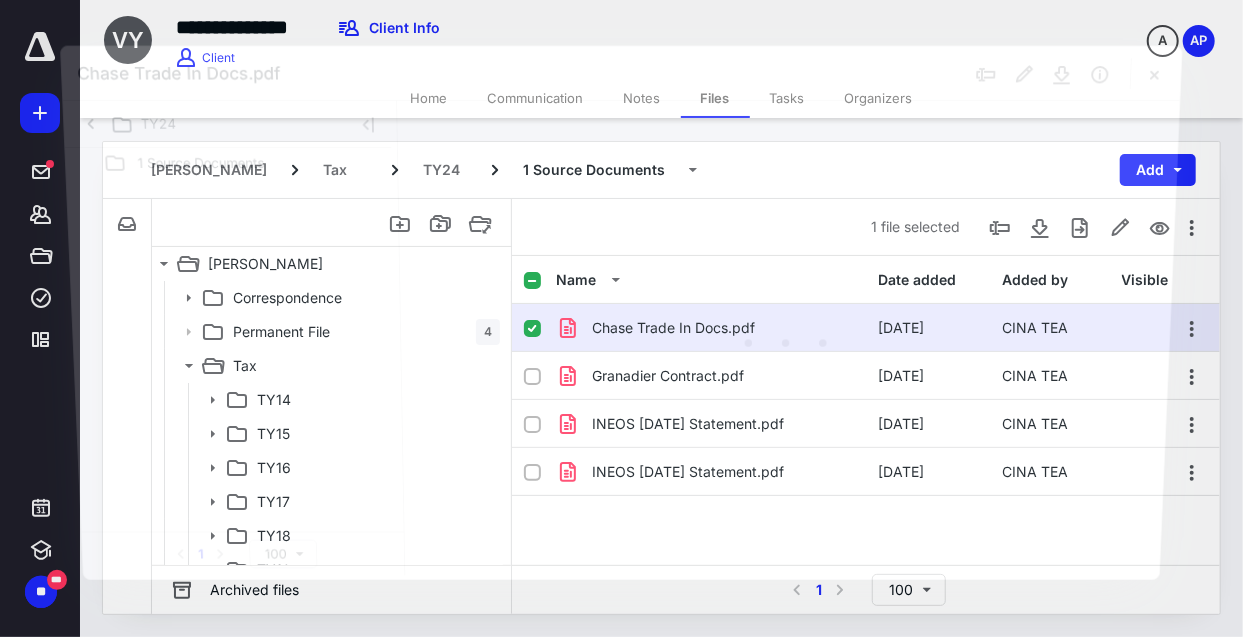 scroll, scrollTop: 224, scrollLeft: 0, axis: vertical 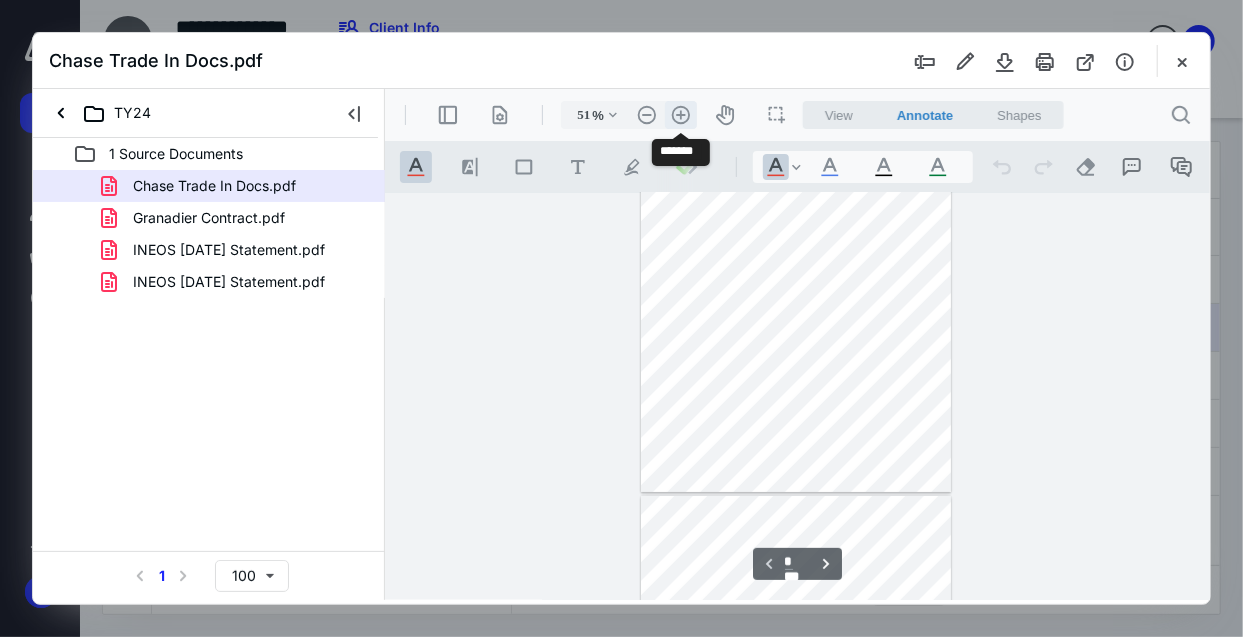 click on ".cls-1{fill:#abb0c4;} icon - header - zoom - in - line" at bounding box center [680, 114] 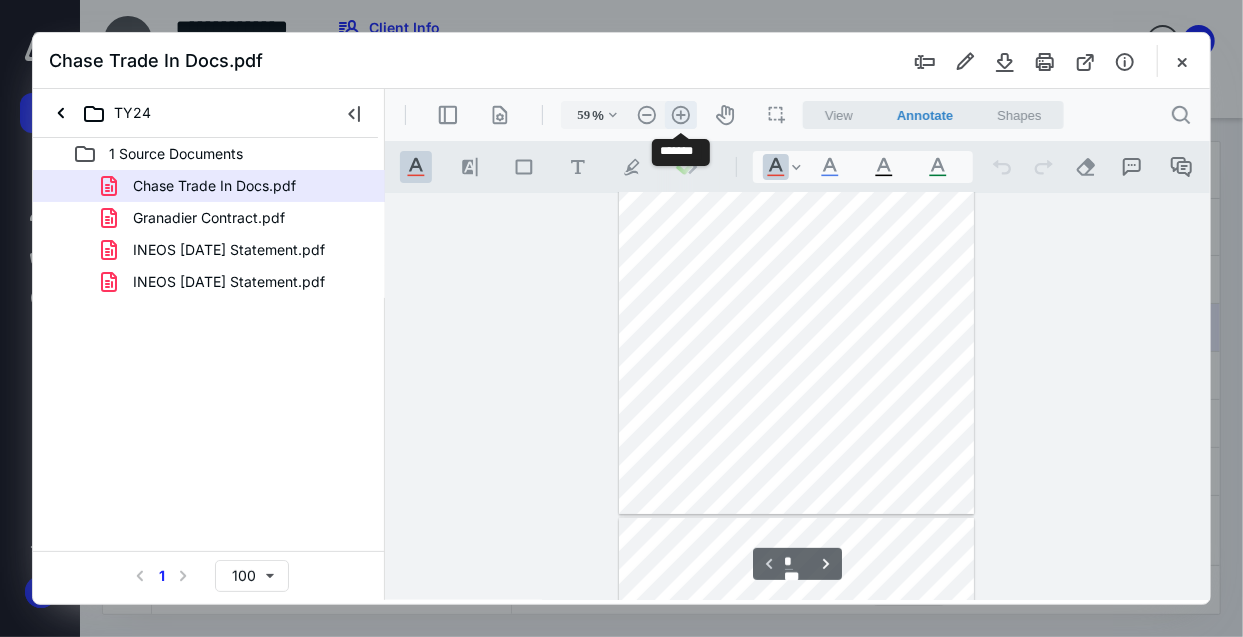 click on ".cls-1{fill:#abb0c4;} icon - header - zoom - in - line" at bounding box center [680, 114] 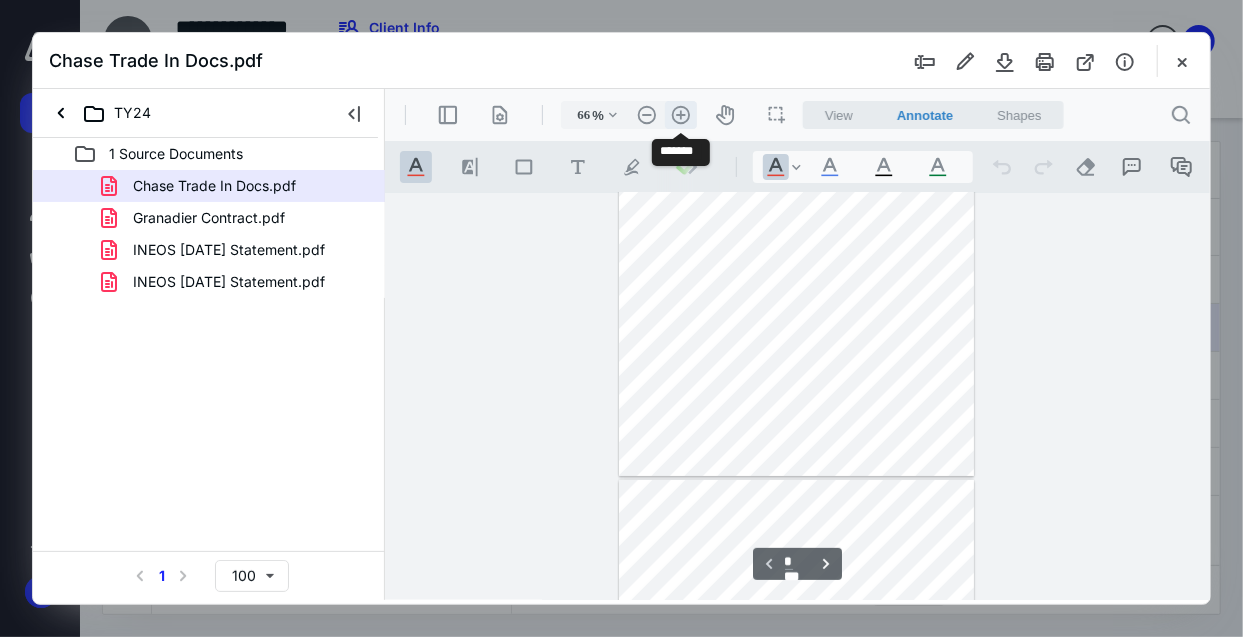 click on ".cls-1{fill:#abb0c4;} icon - header - zoom - in - line" at bounding box center [680, 114] 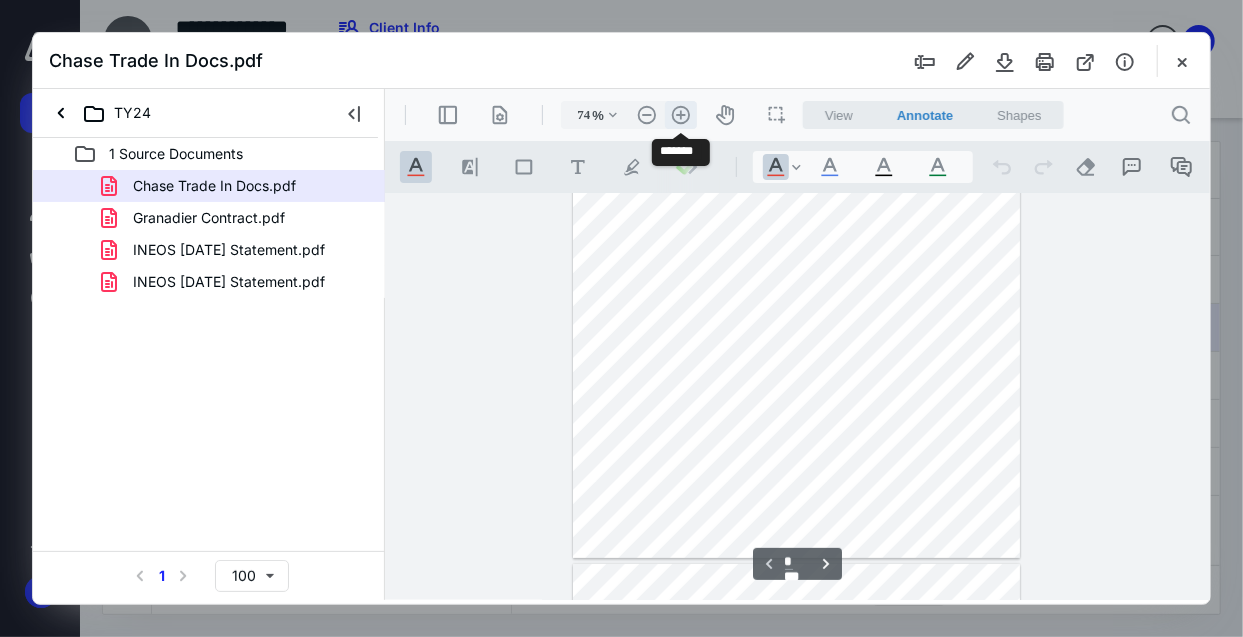 click on ".cls-1{fill:#abb0c4;} icon - header - zoom - in - line" at bounding box center [680, 114] 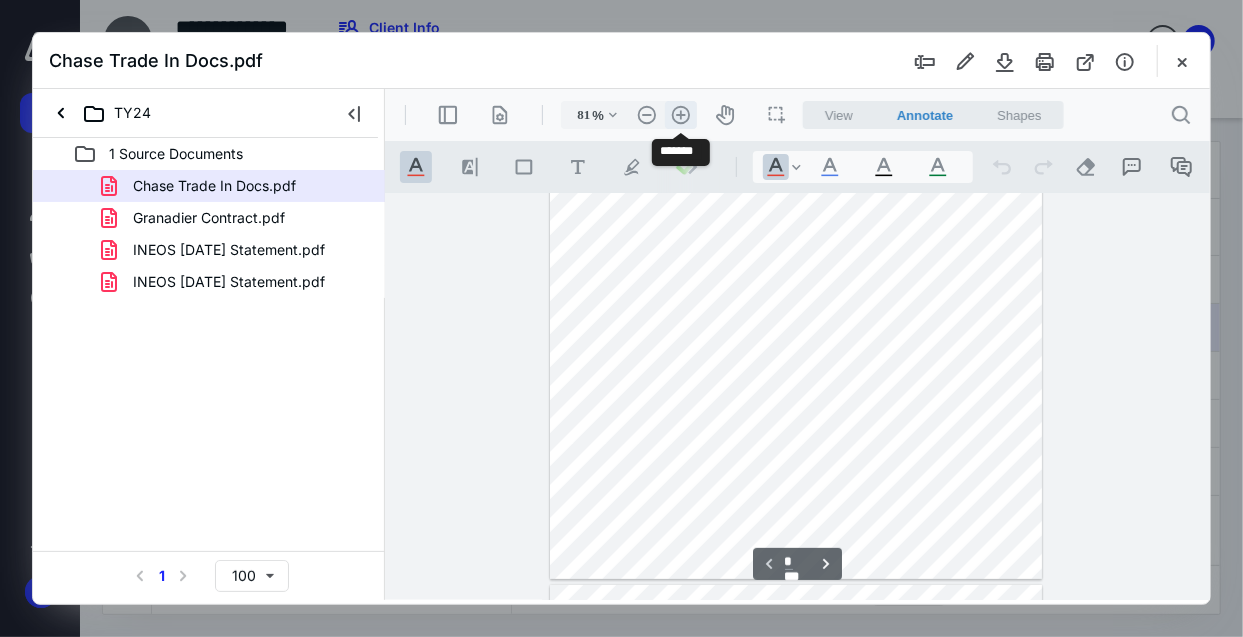 click on ".cls-1{fill:#abb0c4;} icon - header - zoom - in - line" at bounding box center (680, 114) 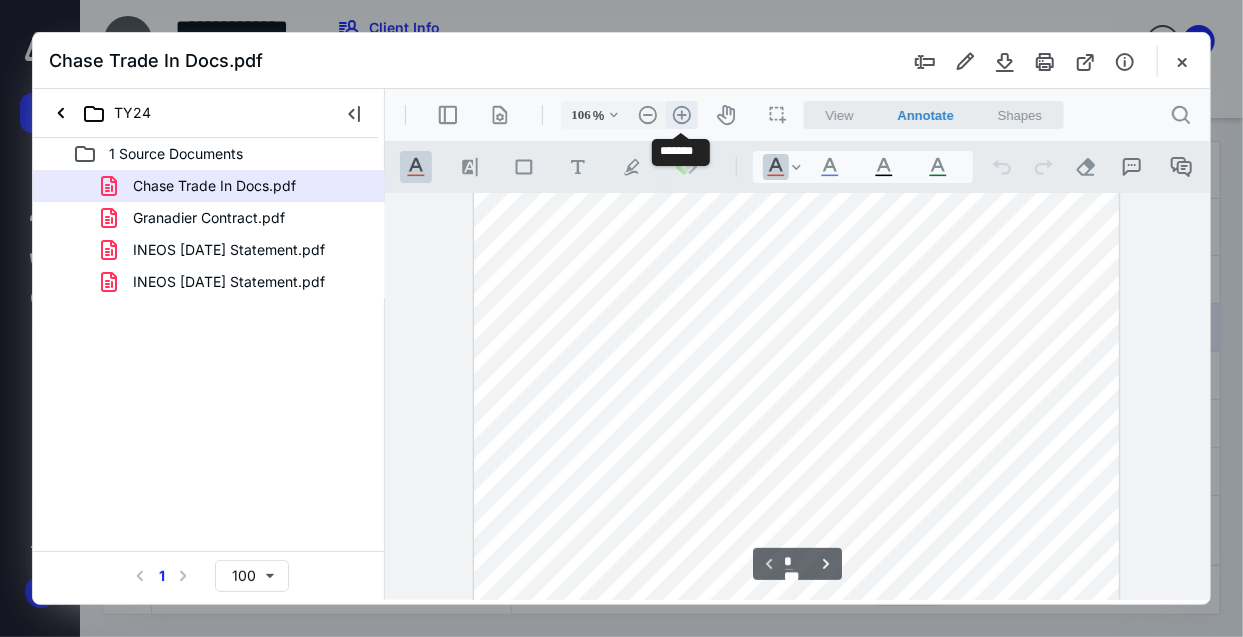 click on ".cls-1{fill:#abb0c4;} icon - header - zoom - in - line" at bounding box center (681, 114) 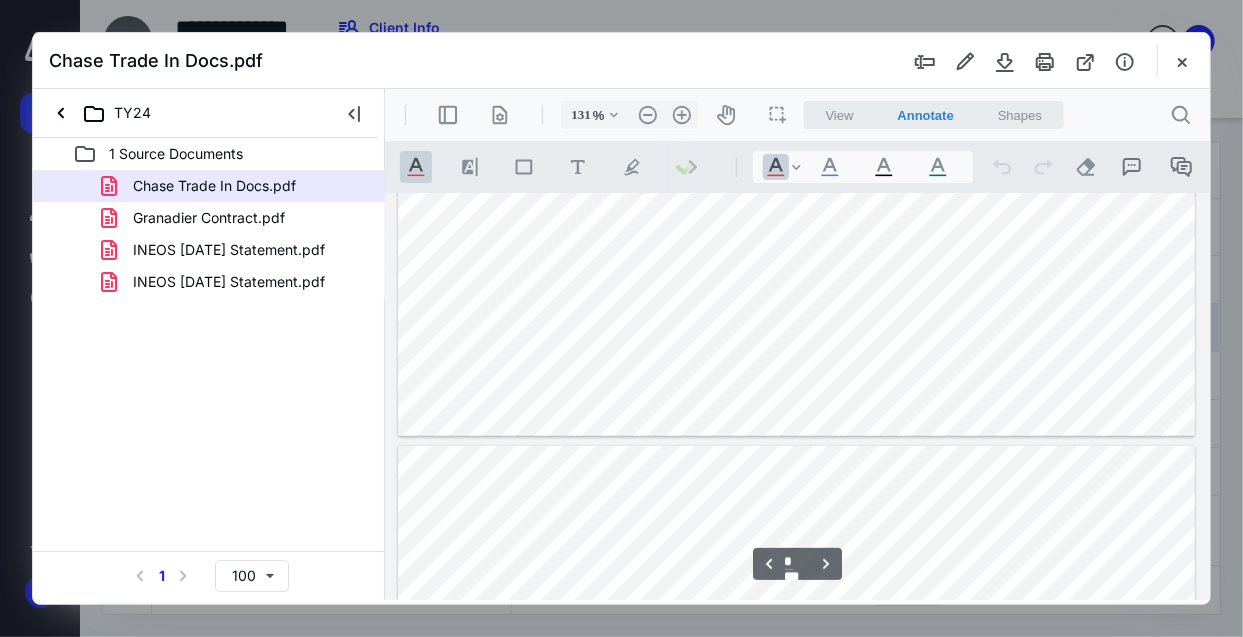 scroll, scrollTop: 1200, scrollLeft: 0, axis: vertical 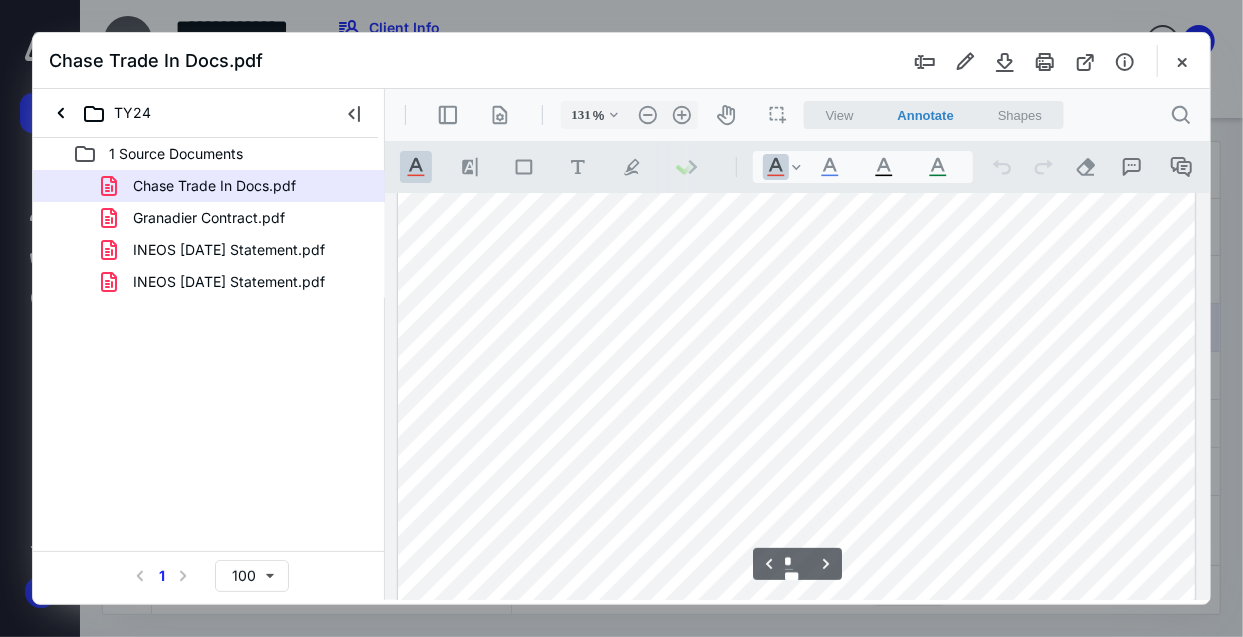 type on "*" 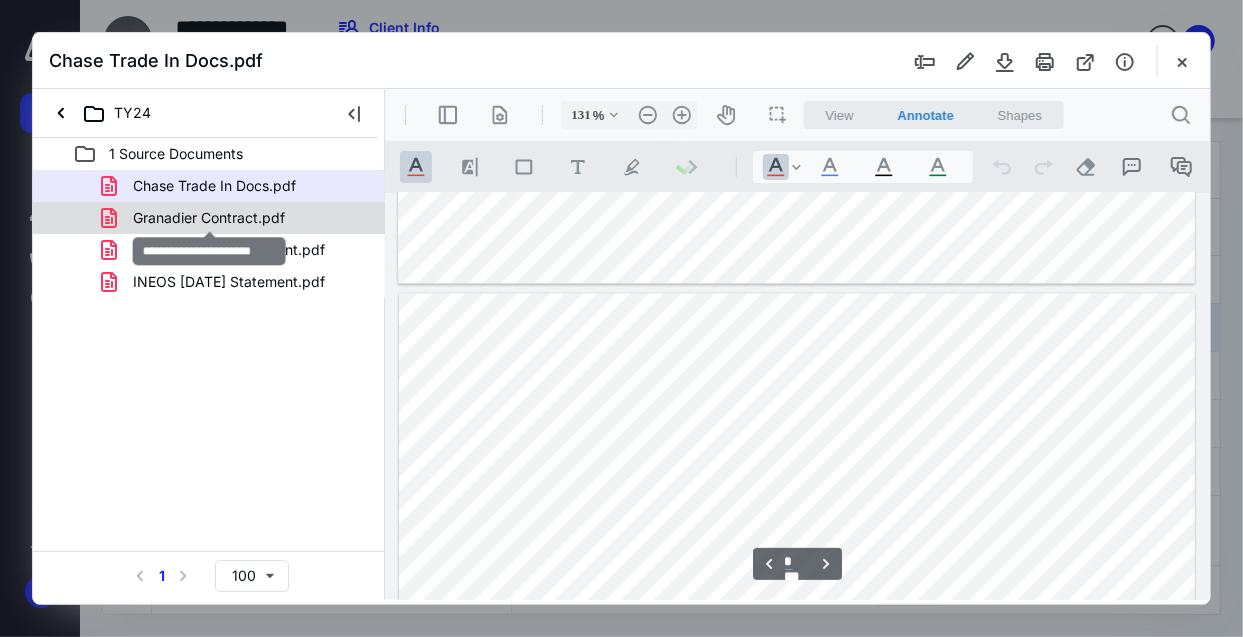 click on "Granadier Contract.pdf" at bounding box center (209, 218) 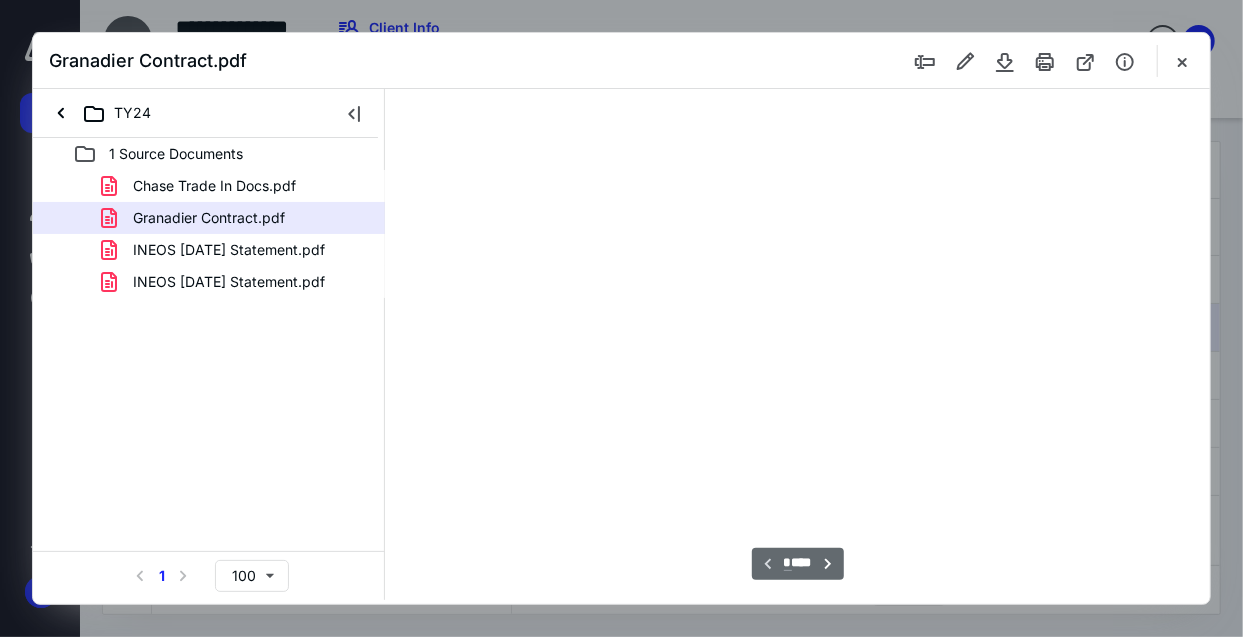 scroll, scrollTop: 106, scrollLeft: 0, axis: vertical 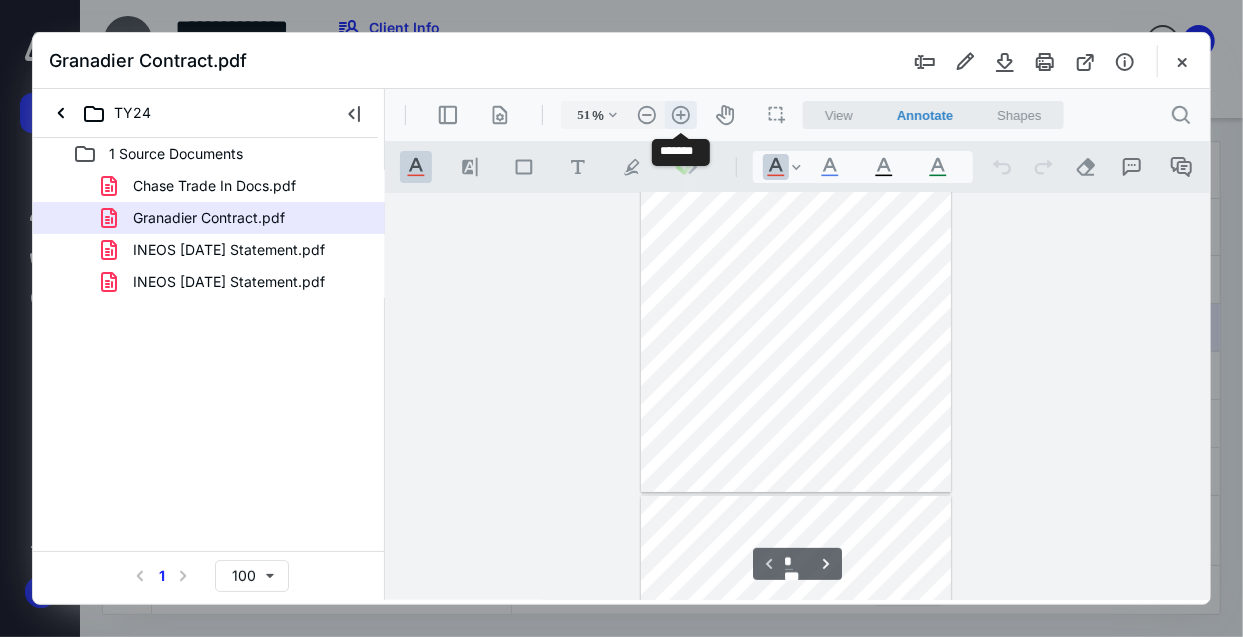 click on ".cls-1{fill:#abb0c4;} icon - header - zoom - in - line" at bounding box center [680, 114] 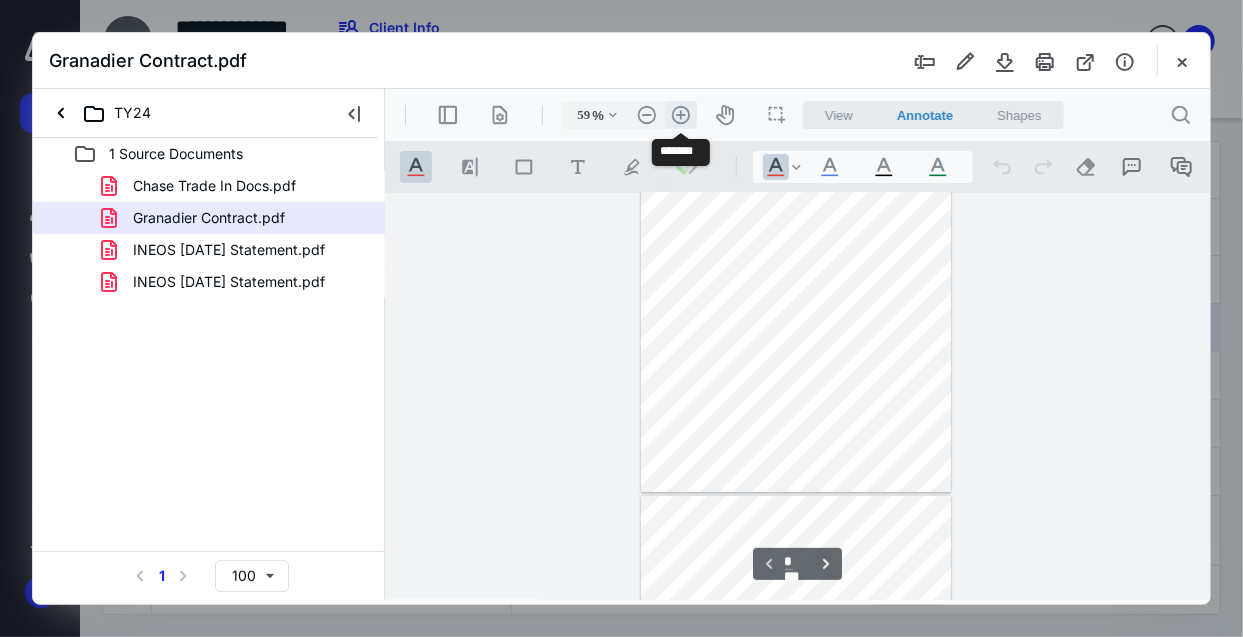 scroll, scrollTop: 144, scrollLeft: 0, axis: vertical 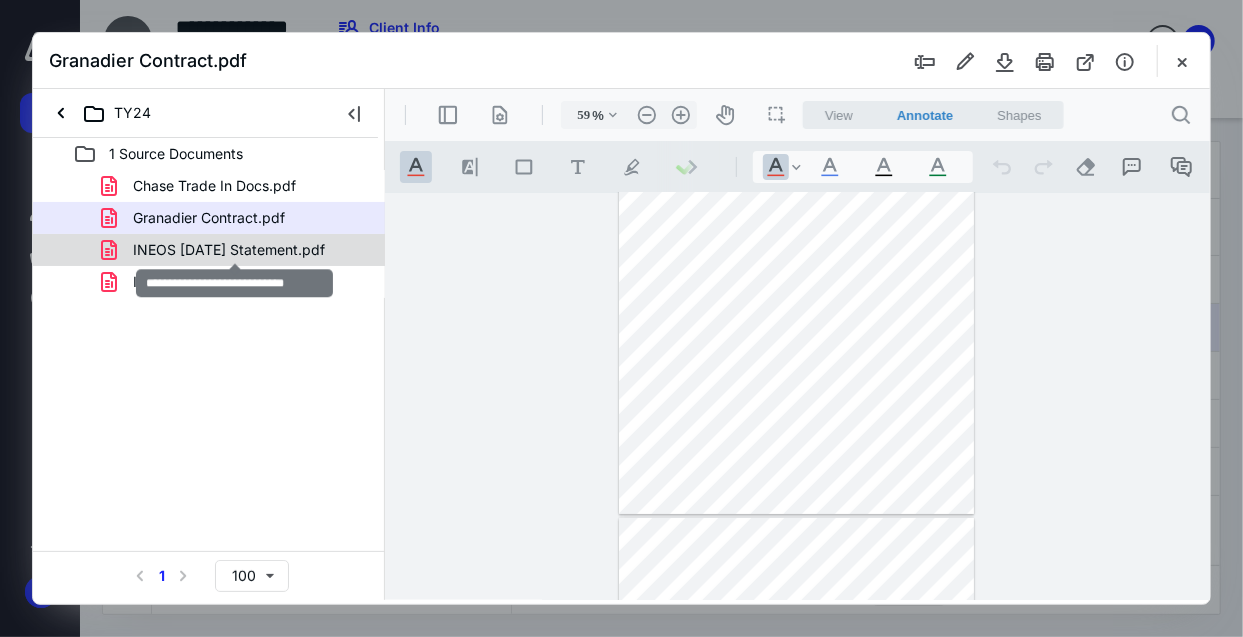 click on "INEOS [DATE] Statement.pdf" at bounding box center [229, 250] 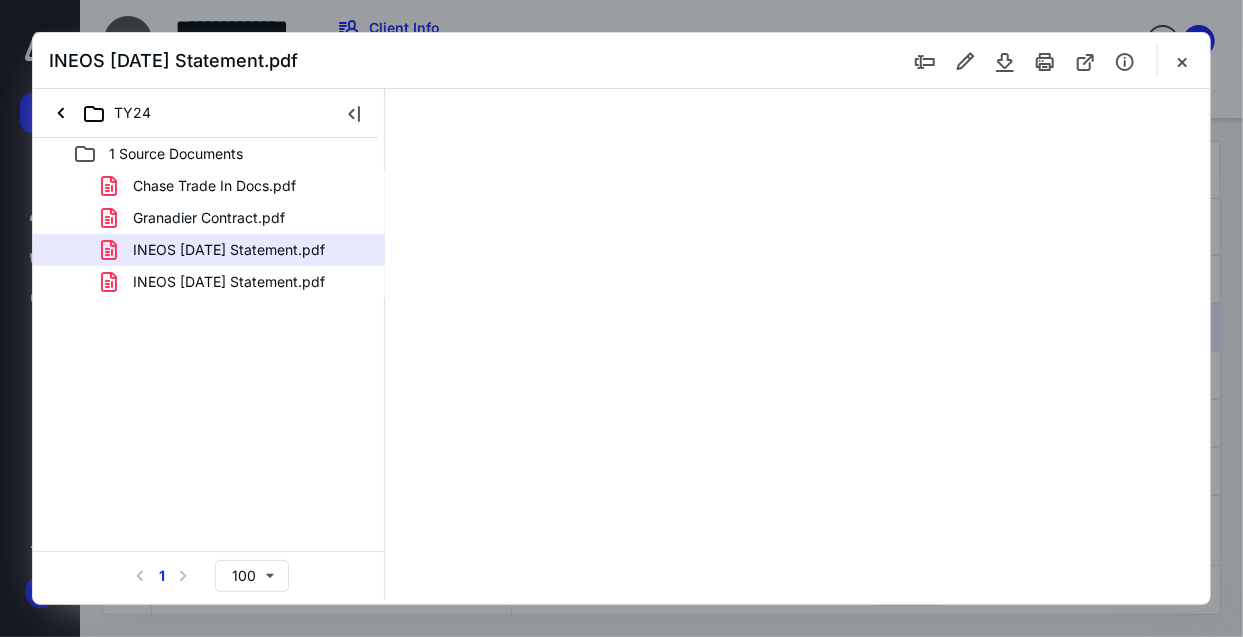 scroll, scrollTop: 0, scrollLeft: 0, axis: both 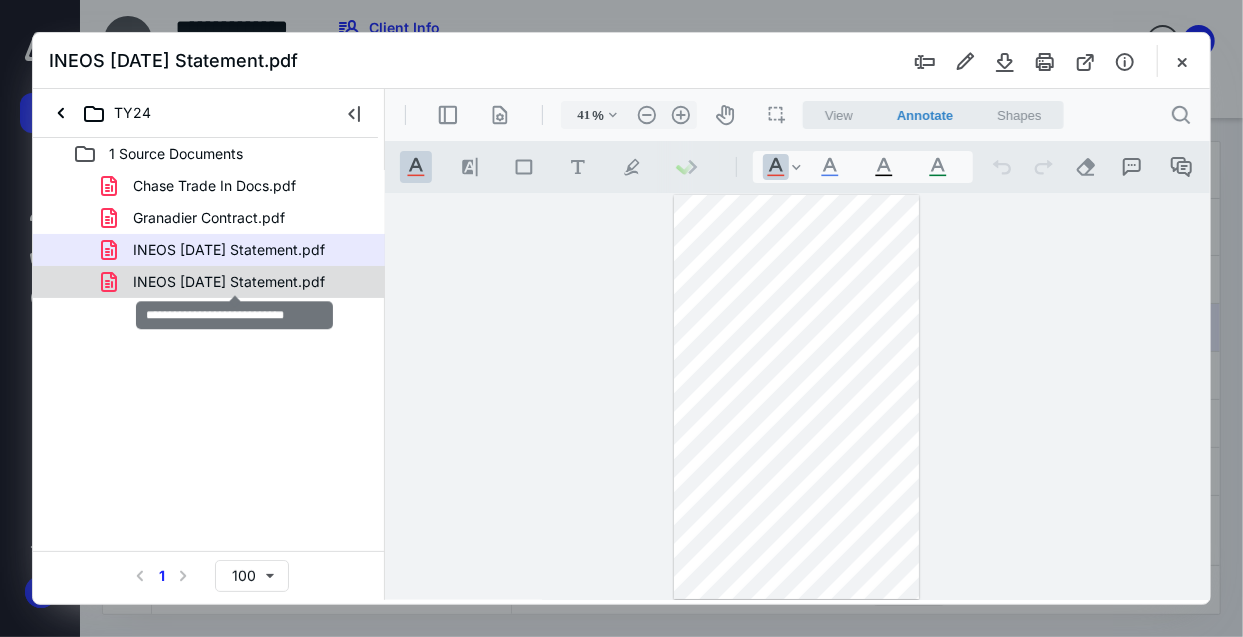 click on "INEOS [DATE] Statement.pdf" at bounding box center (229, 282) 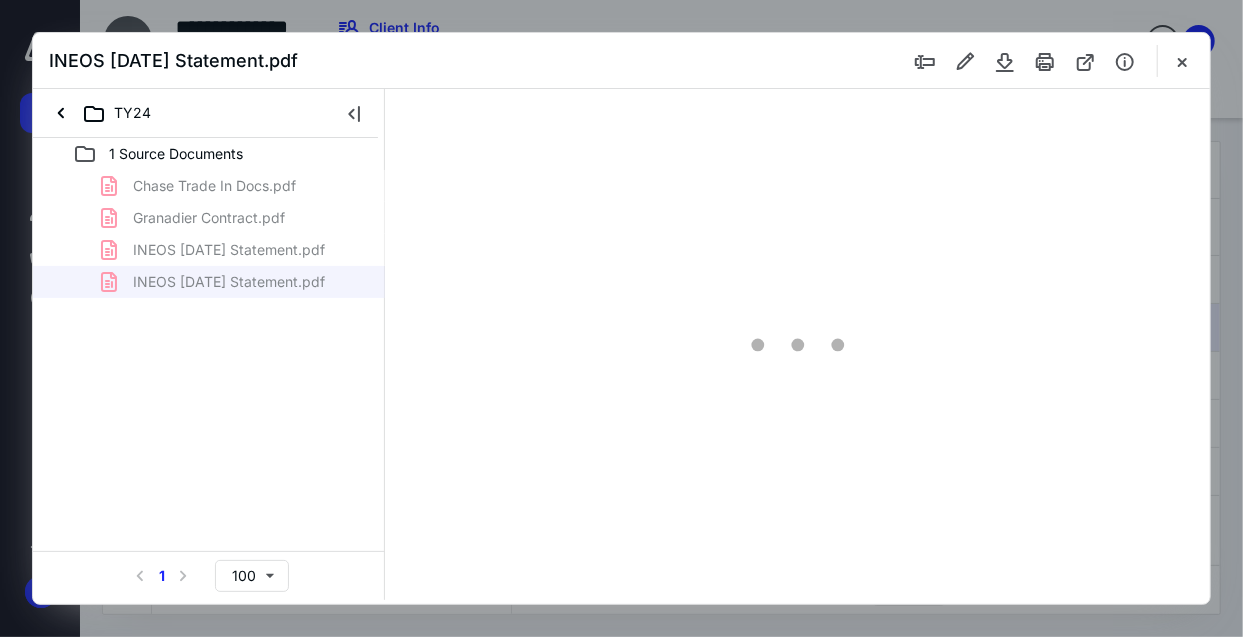 type on "41" 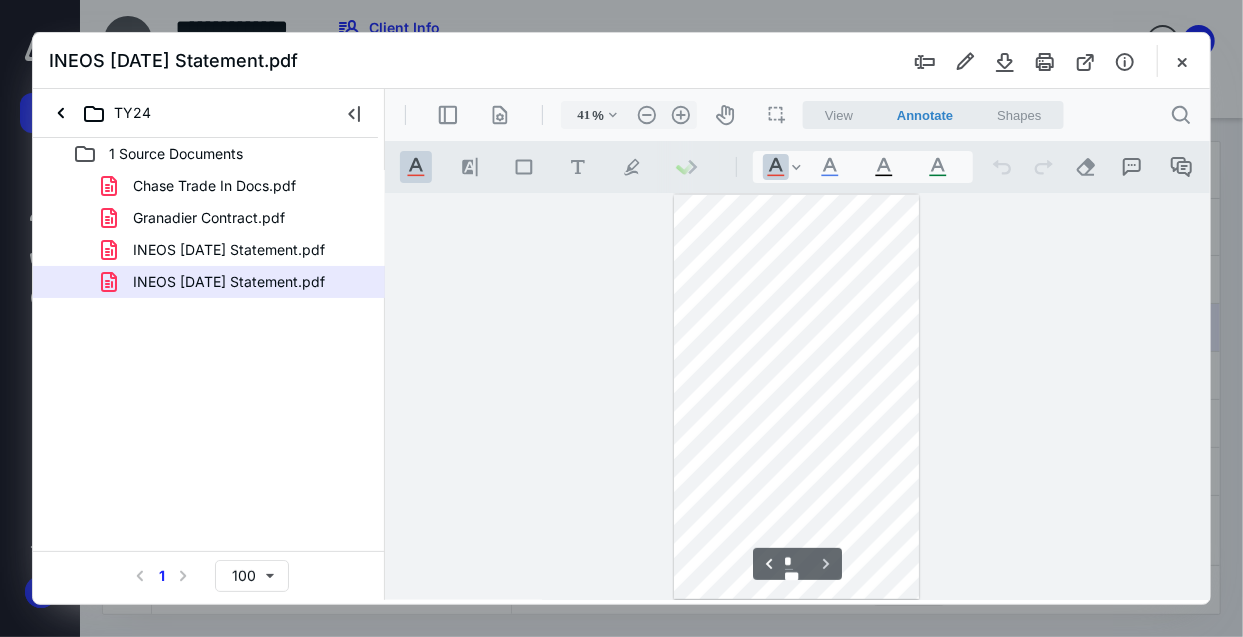 scroll, scrollTop: 112, scrollLeft: 0, axis: vertical 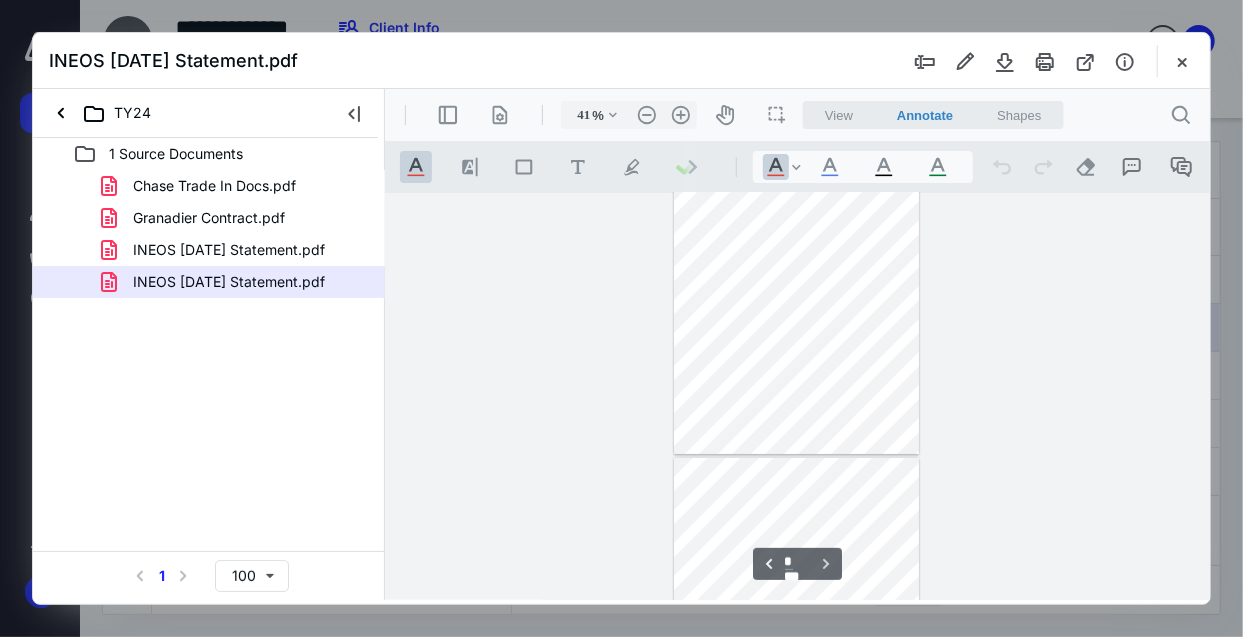 type on "*" 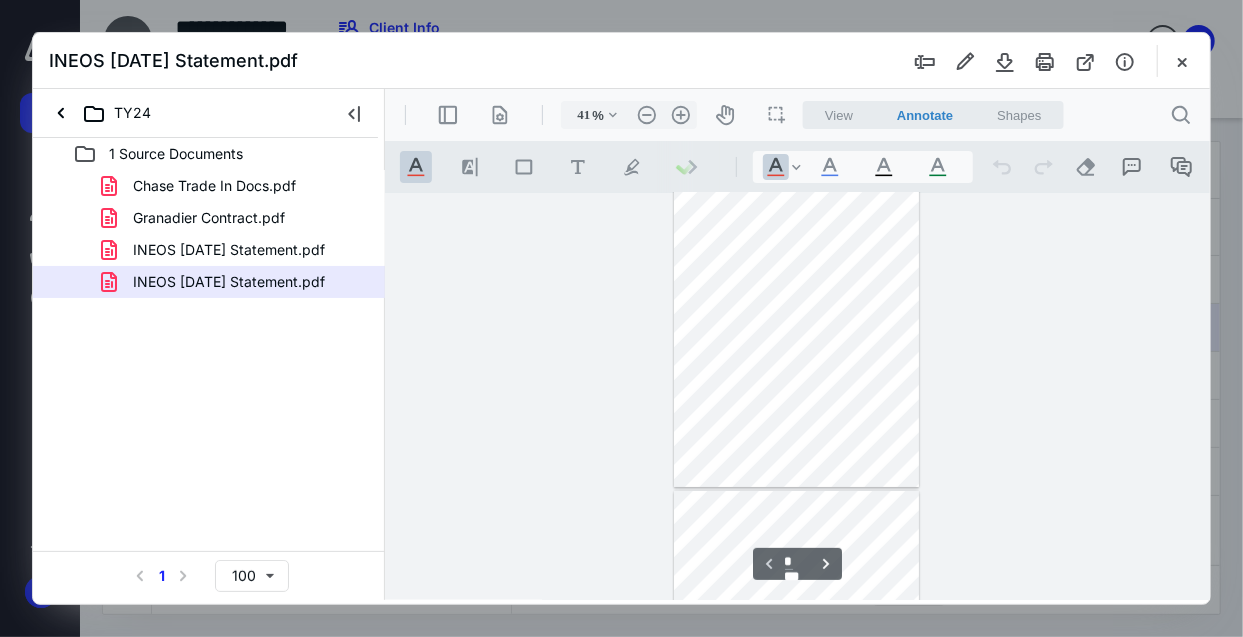 scroll, scrollTop: 0, scrollLeft: 0, axis: both 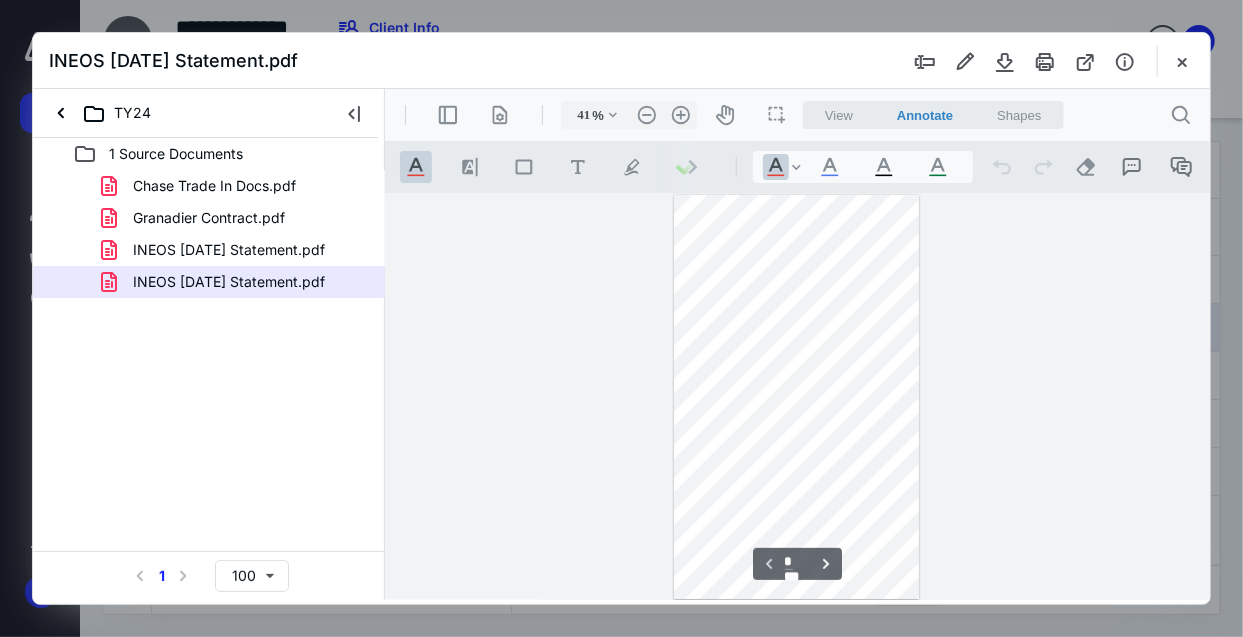 click at bounding box center (797, 396) 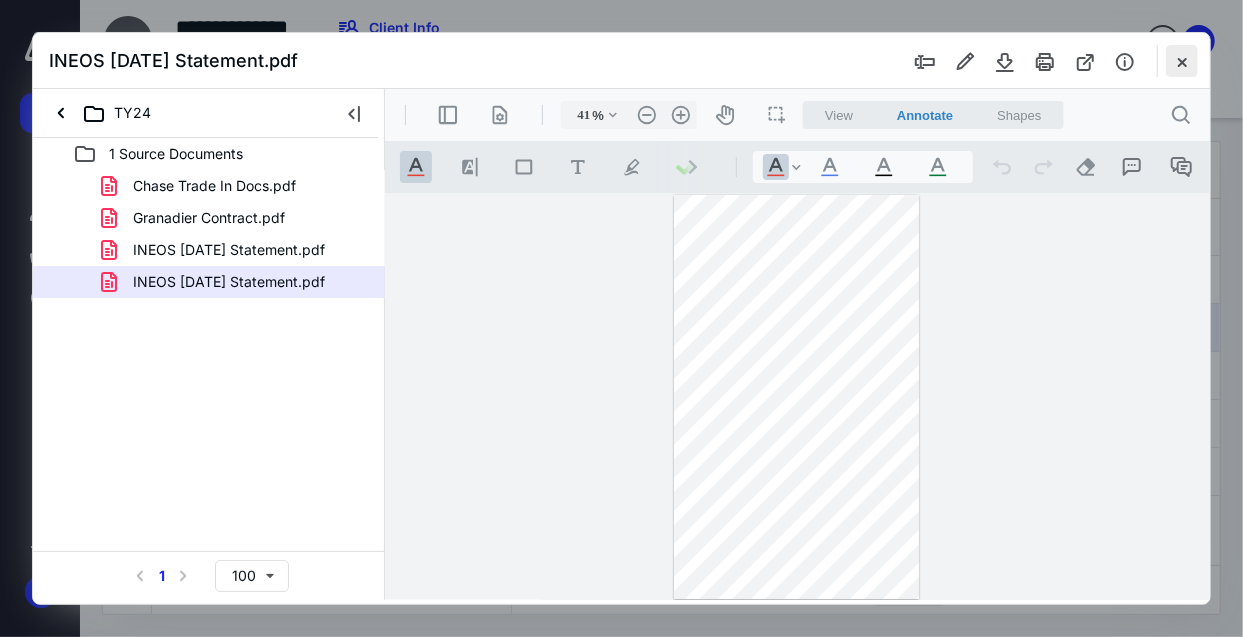 click at bounding box center [1182, 61] 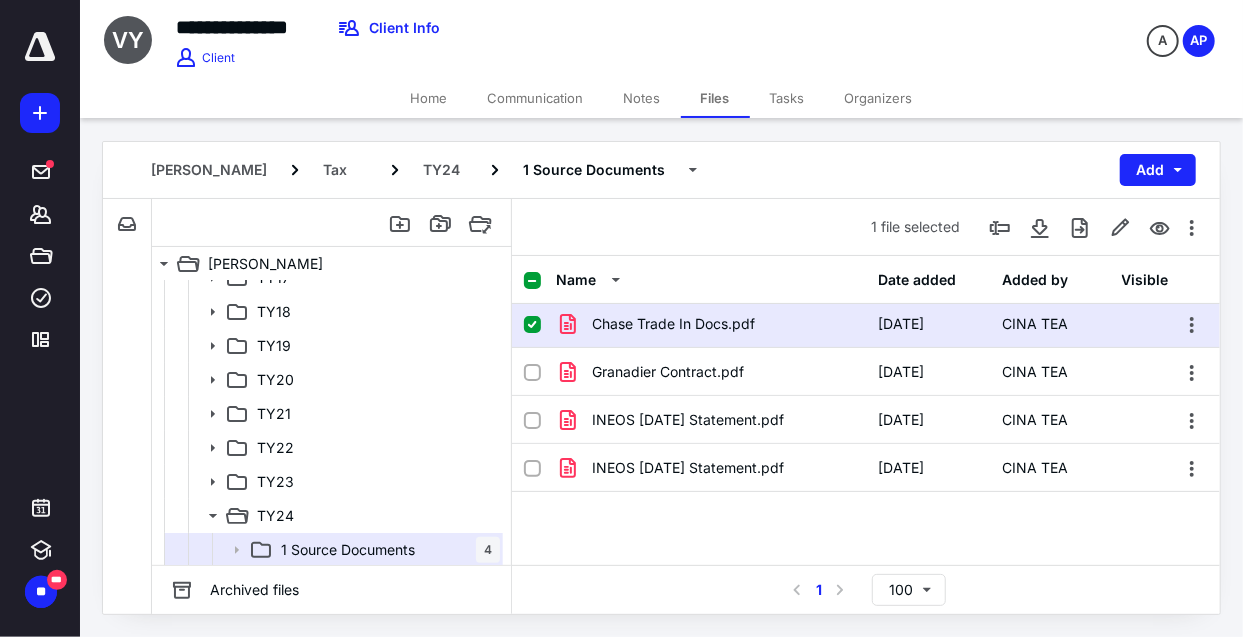 scroll, scrollTop: 0, scrollLeft: 0, axis: both 